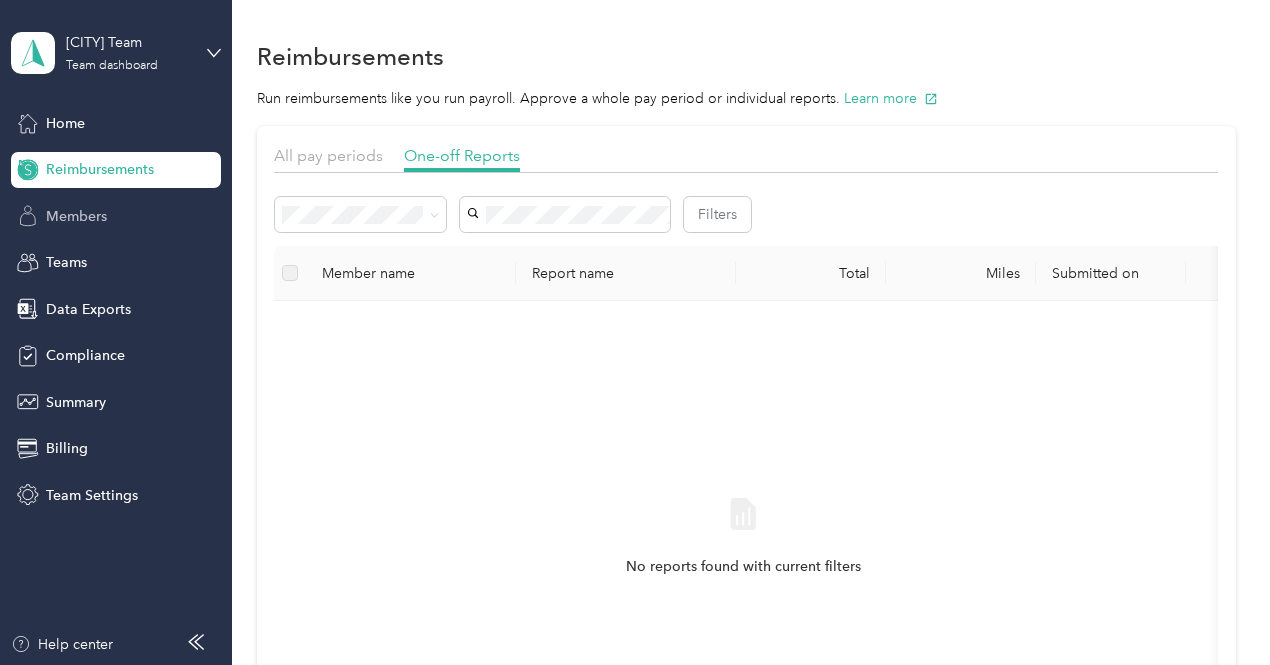 scroll, scrollTop: 0, scrollLeft: 0, axis: both 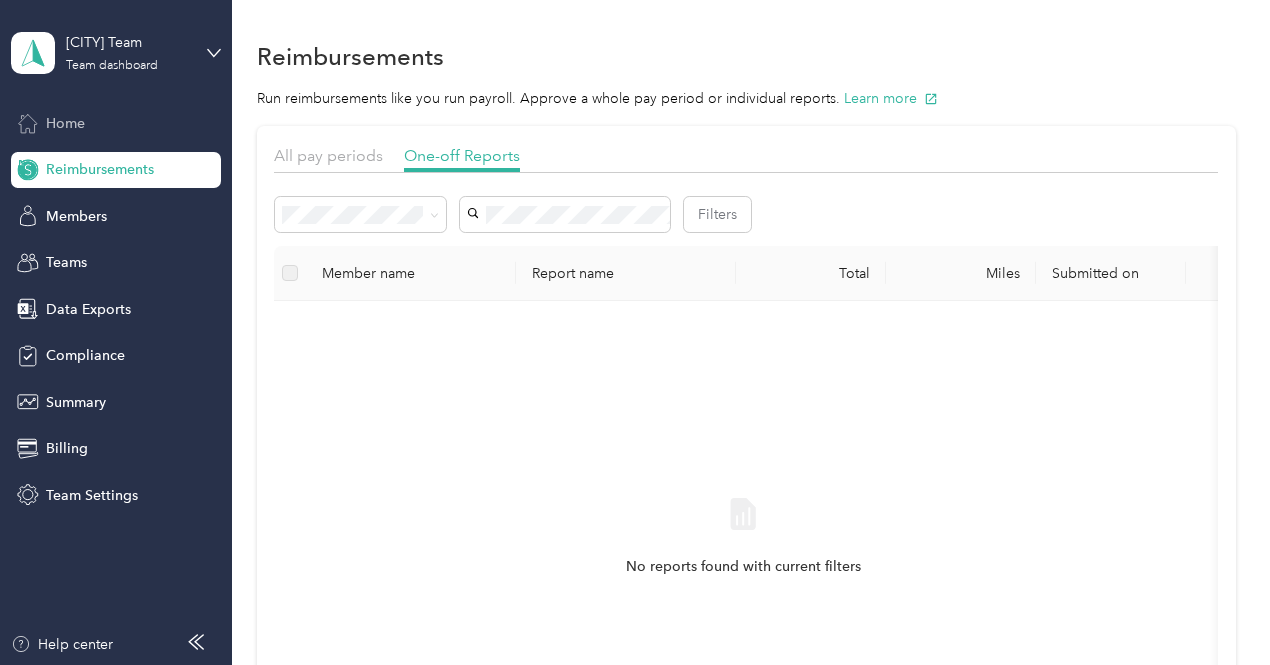 click on "Home" at bounding box center [116, 123] 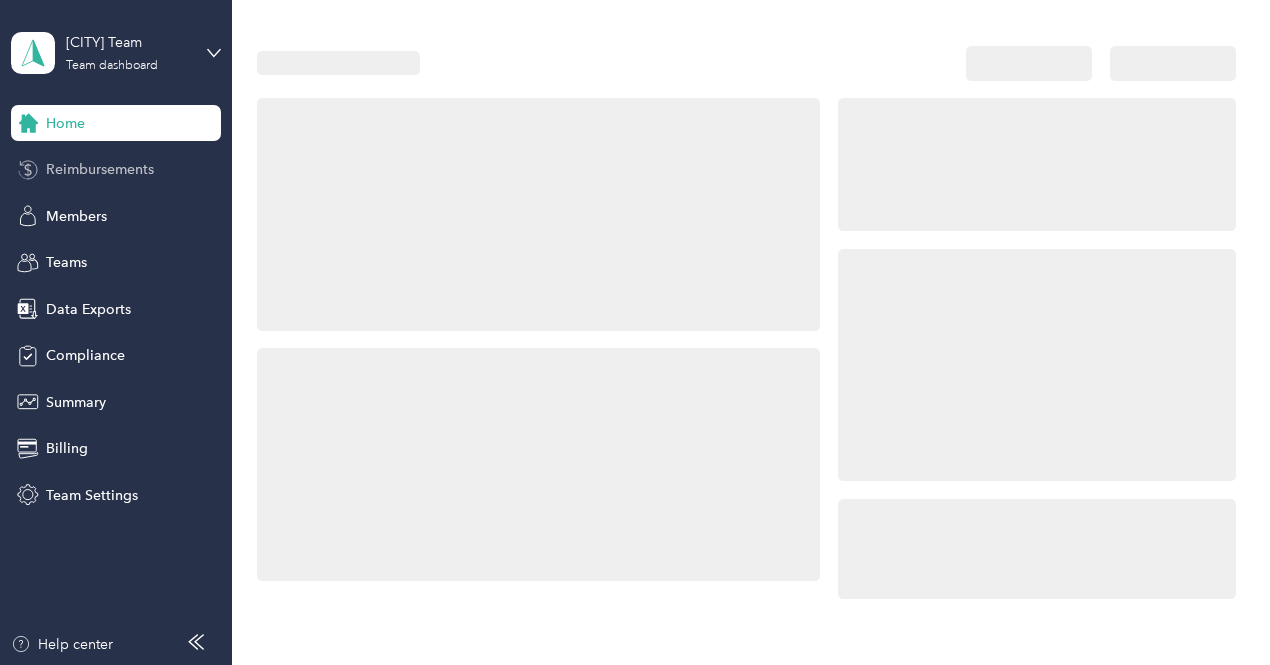 click on "Reimbursements" at bounding box center (100, 169) 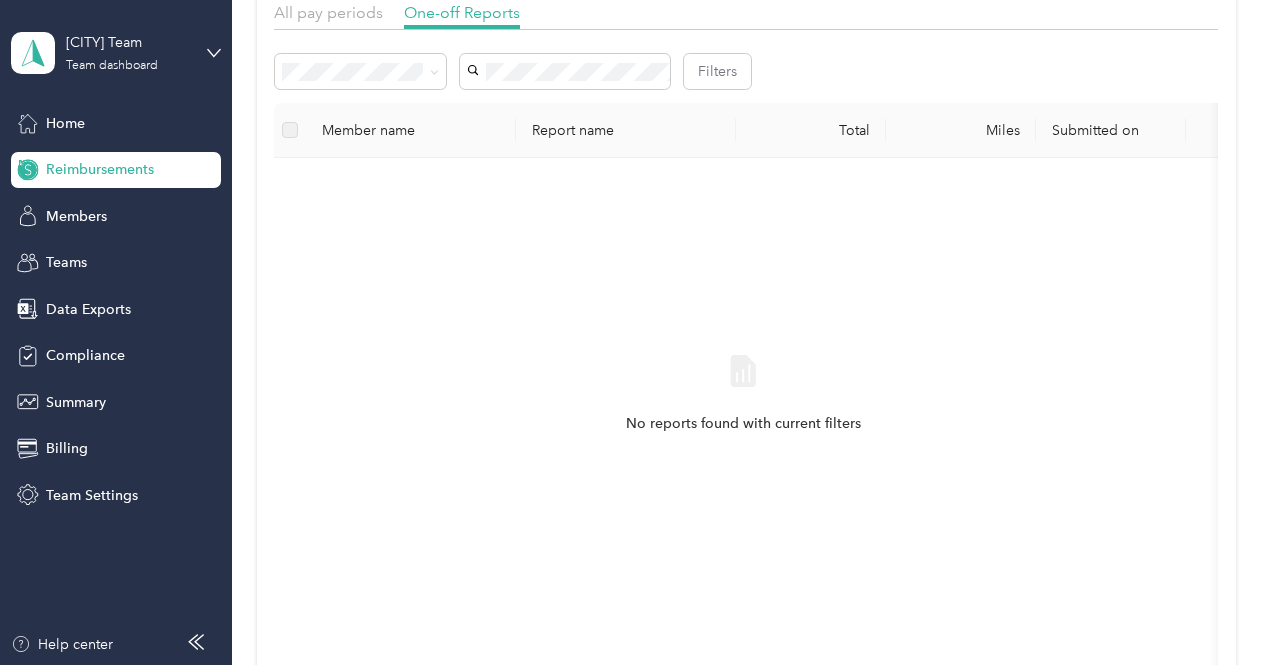 scroll, scrollTop: 144, scrollLeft: 0, axis: vertical 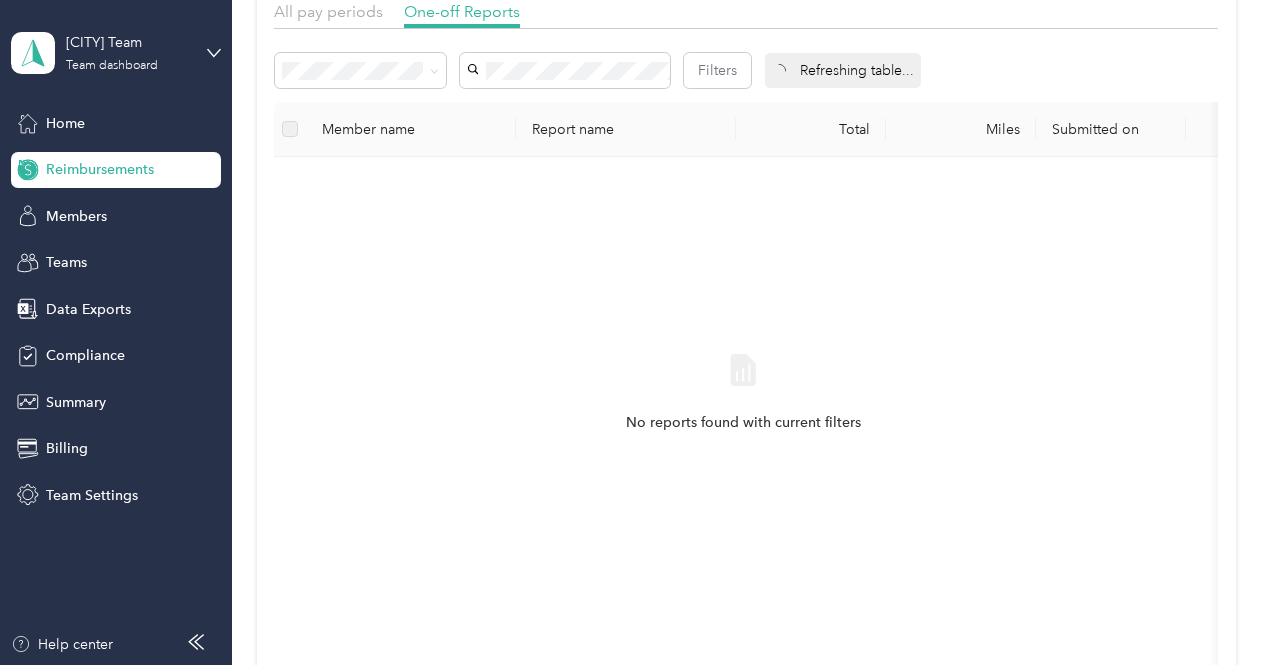 click on "Reimbursements Run reimbursements like you run payroll. Approve a whole pay period or individual reports.   Learn more All pay periods One-off Reports Filters   Refreshing table... Member name Report name Total Miles Submitted on Report status Approvers                   No reports found with current filters" at bounding box center [746, 324] 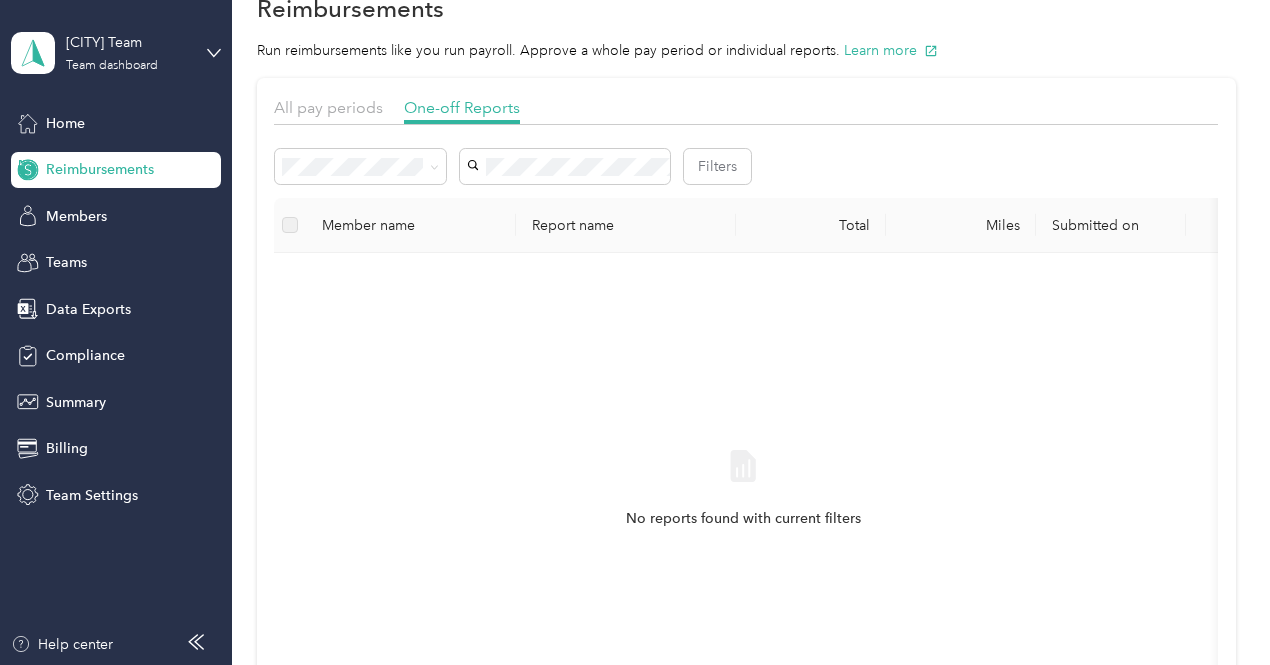 scroll, scrollTop: 49, scrollLeft: 0, axis: vertical 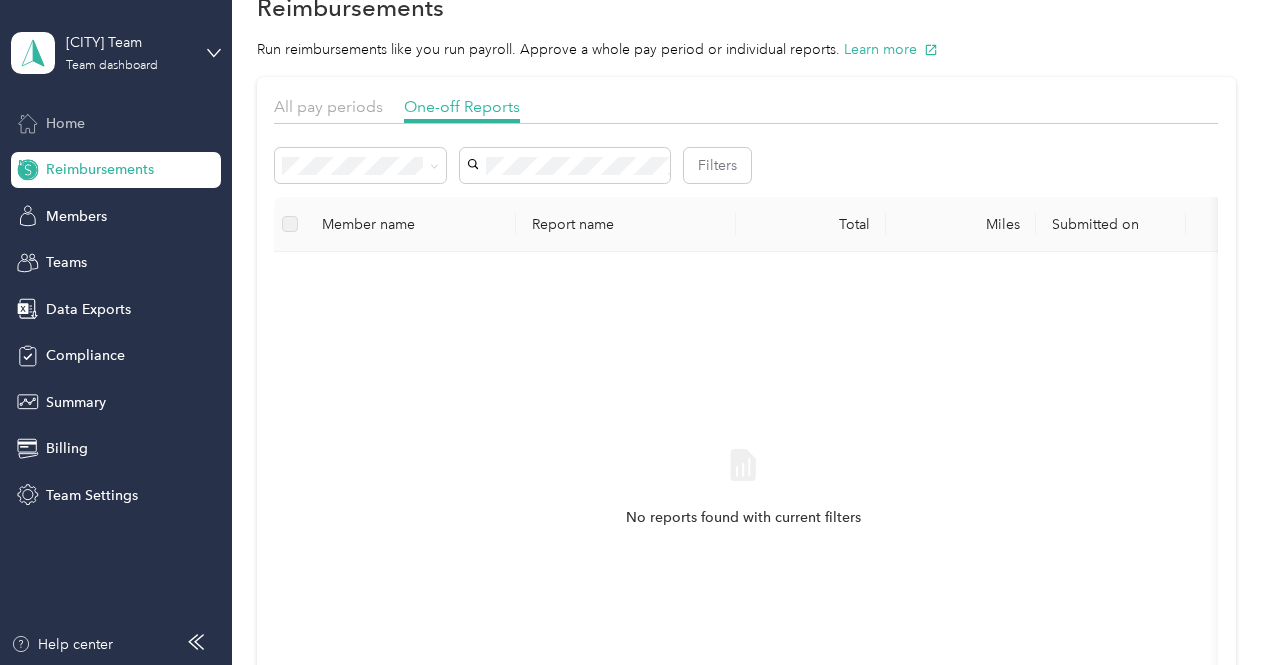 click on "Home" at bounding box center [116, 123] 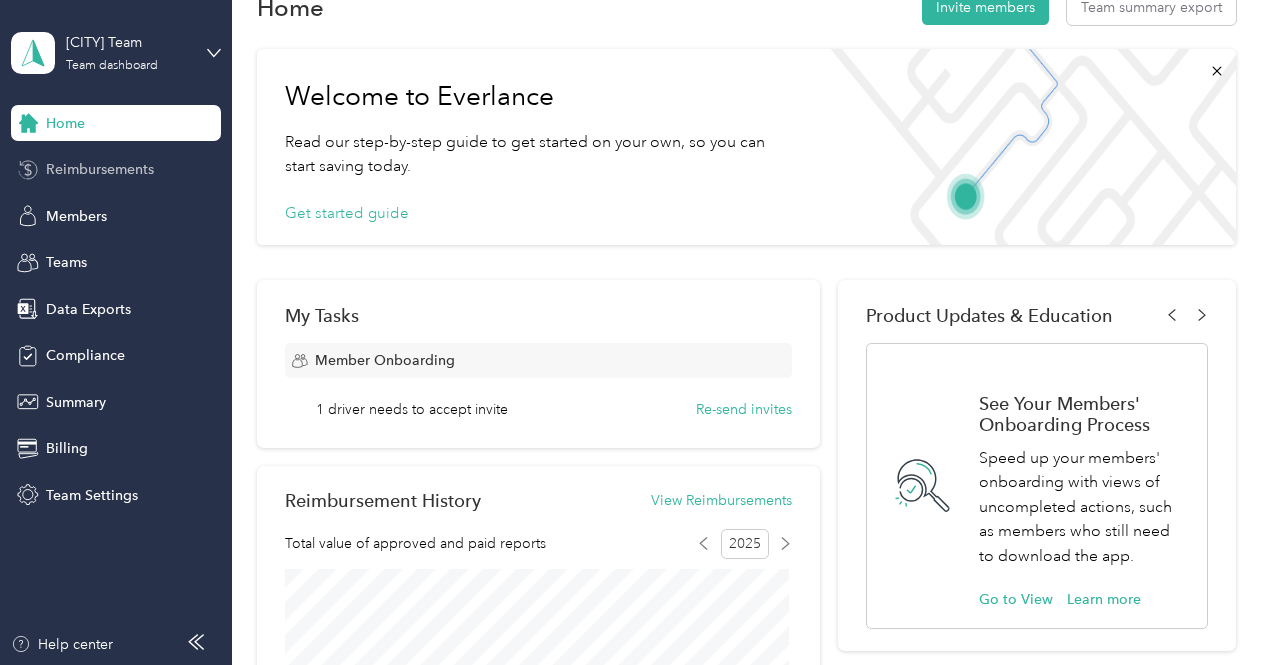 click on "Reimbursements" at bounding box center (100, 169) 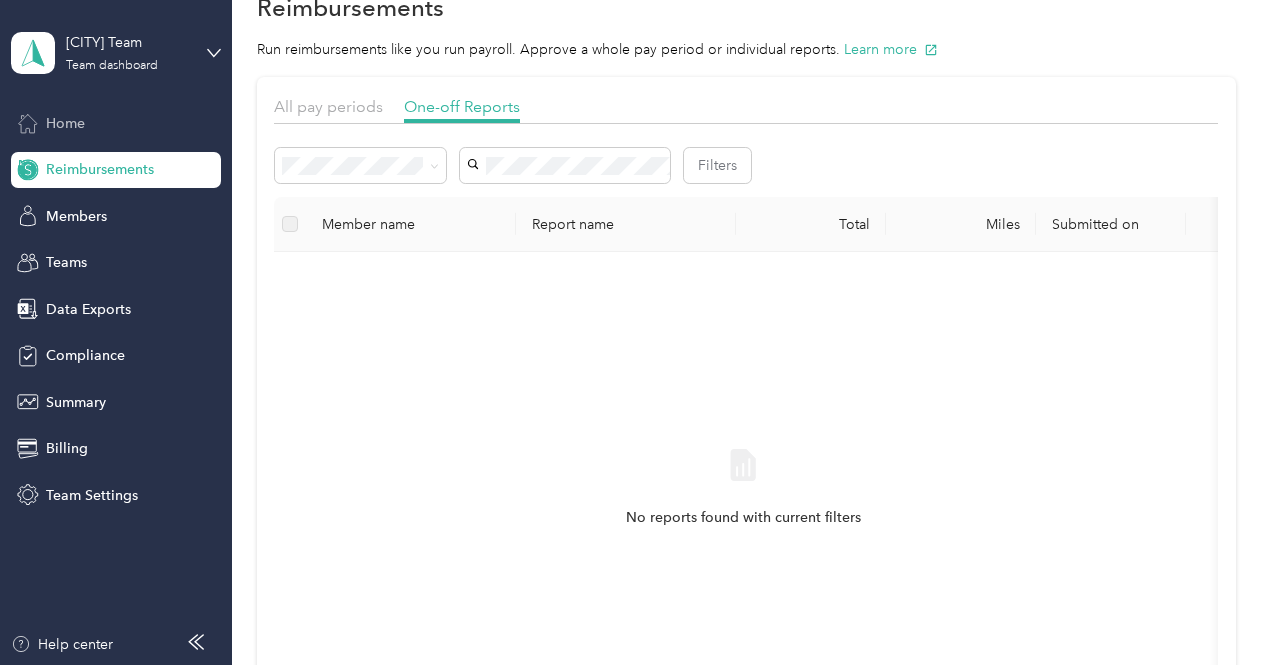 click on "Home" at bounding box center (116, 123) 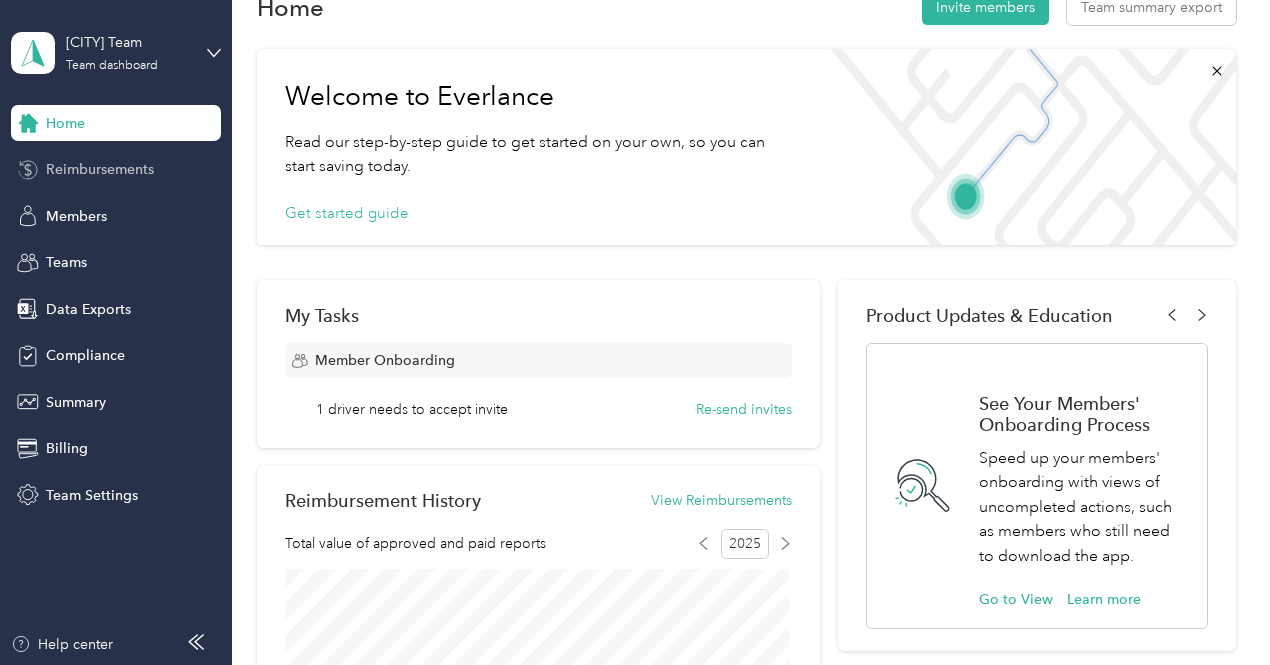 click on "Reimbursements" at bounding box center (100, 169) 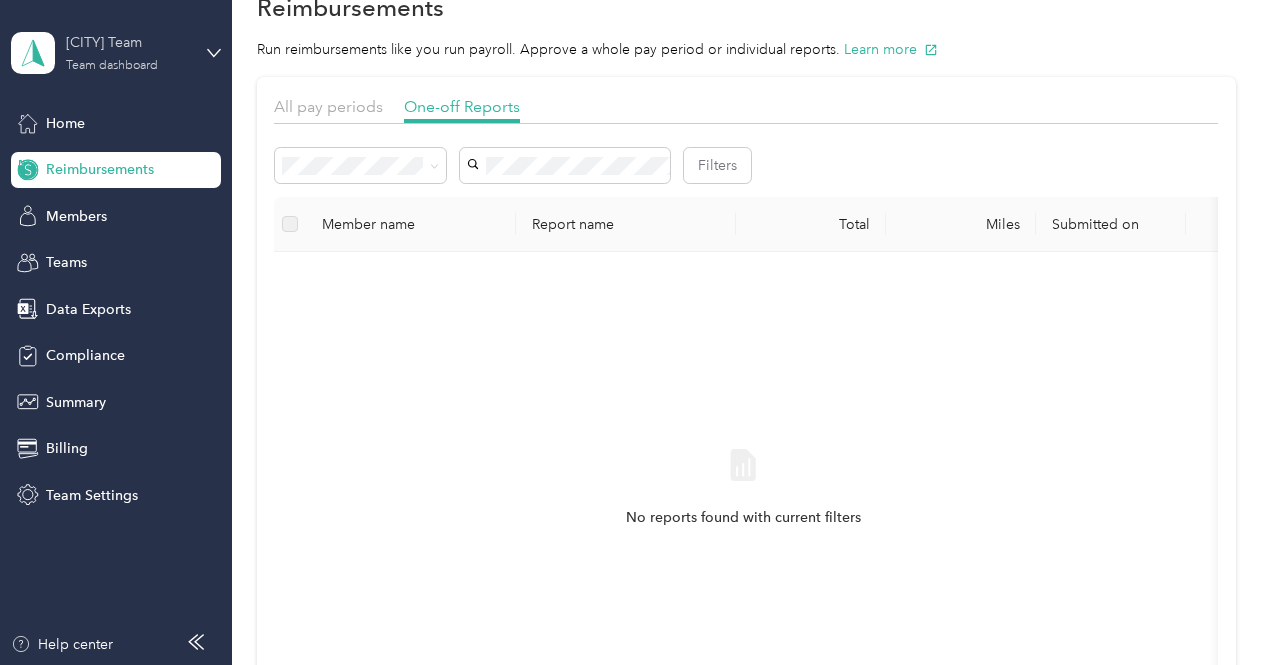 click on "Team dashboard" at bounding box center (112, 66) 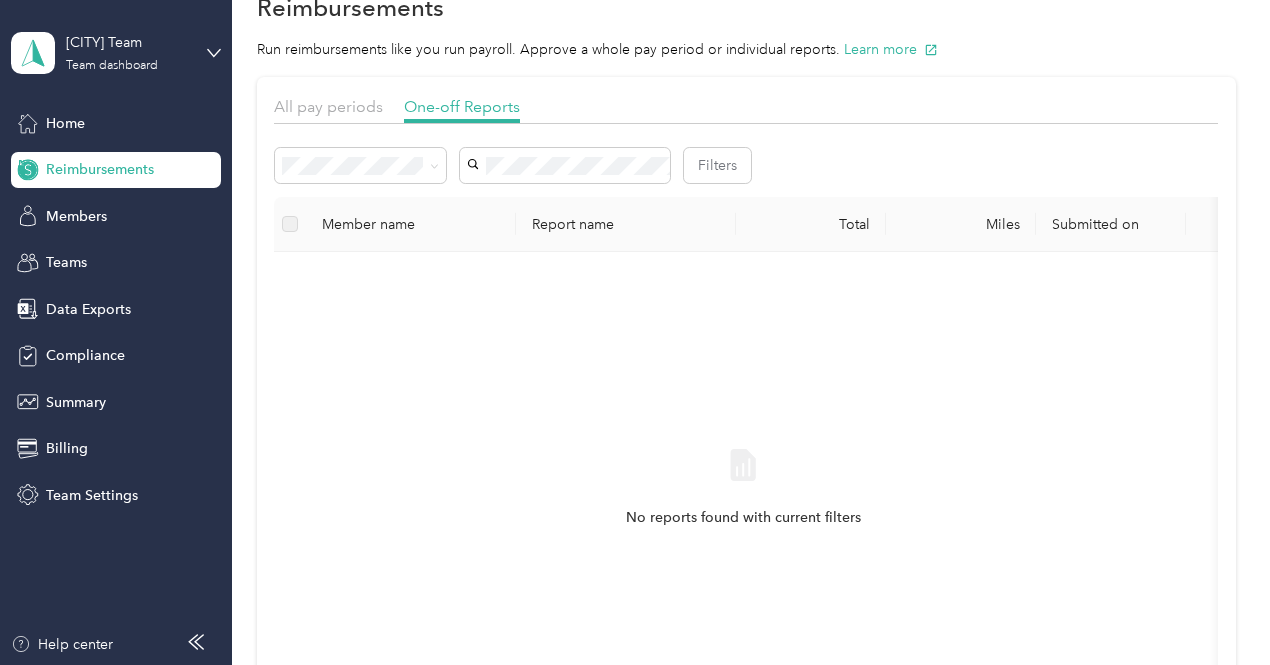 click on "Personal dashboard" at bounding box center (163, 209) 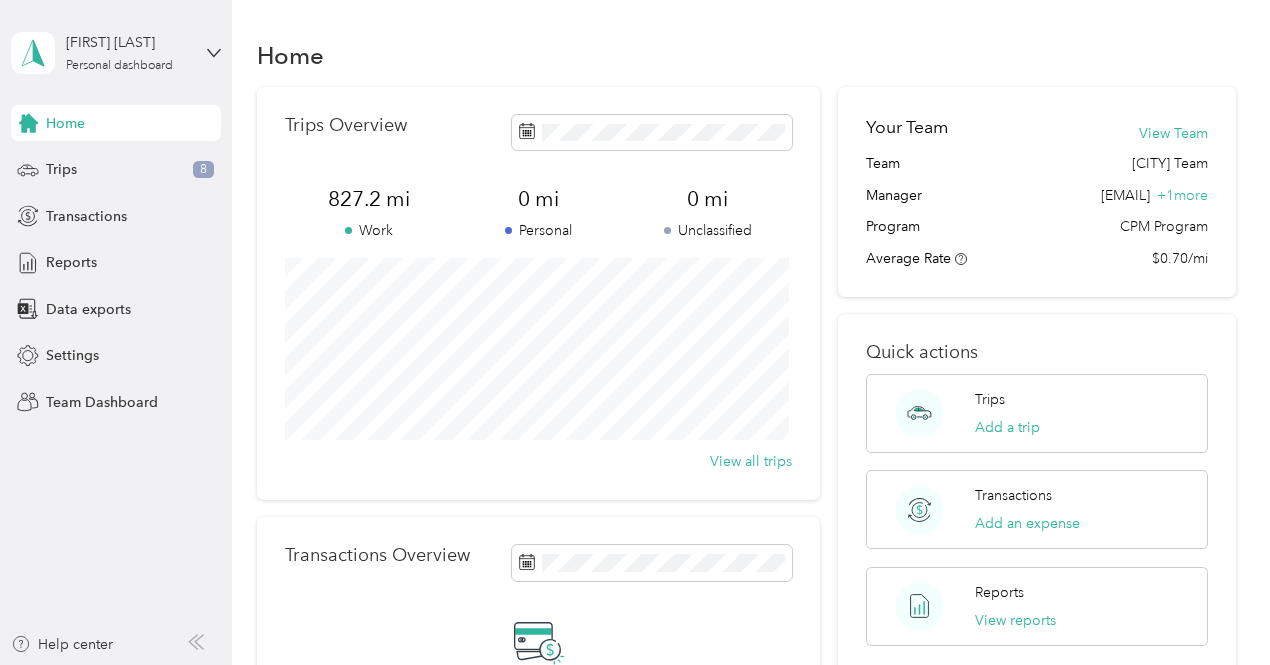 scroll, scrollTop: 0, scrollLeft: 0, axis: both 